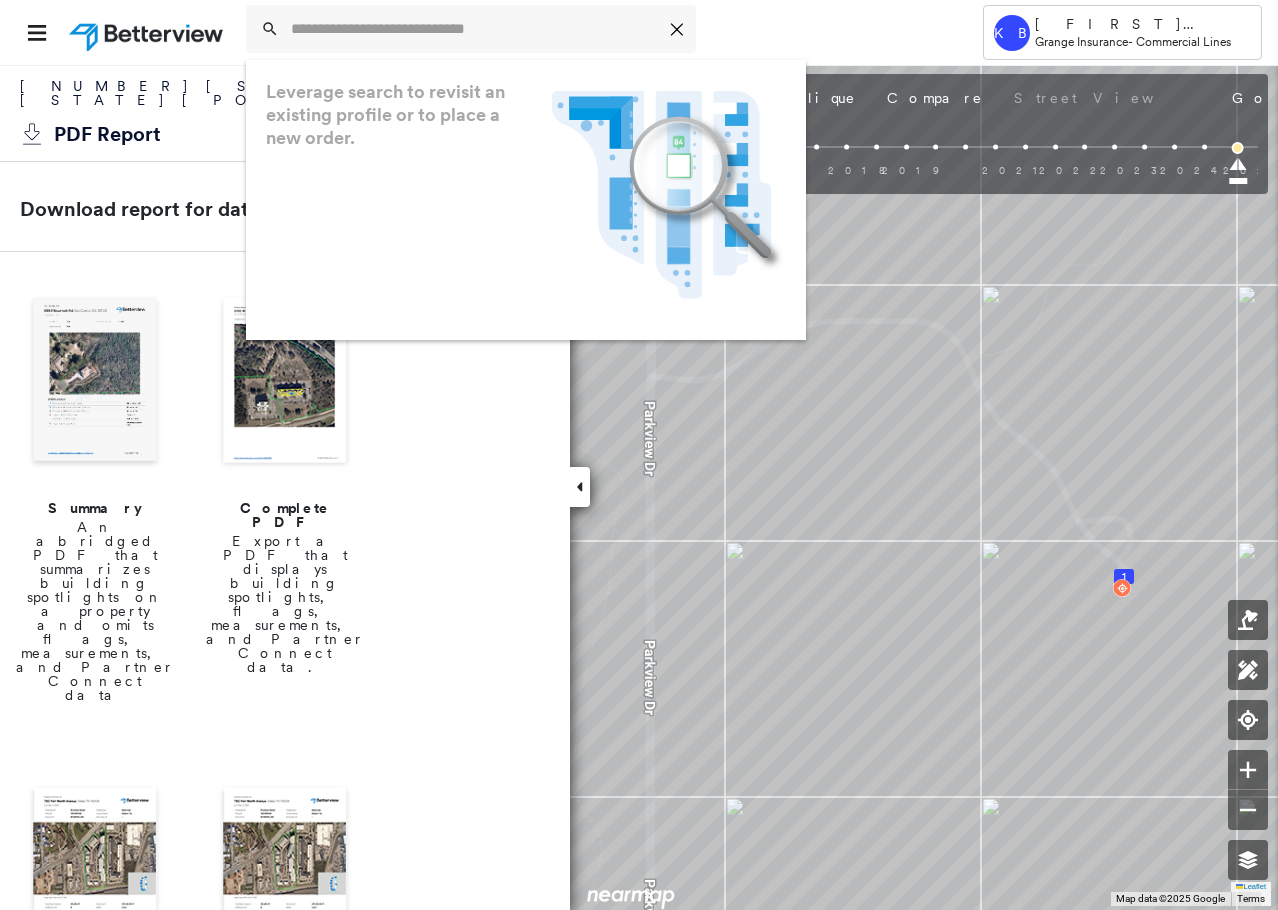 scroll, scrollTop: 0, scrollLeft: 0, axis: both 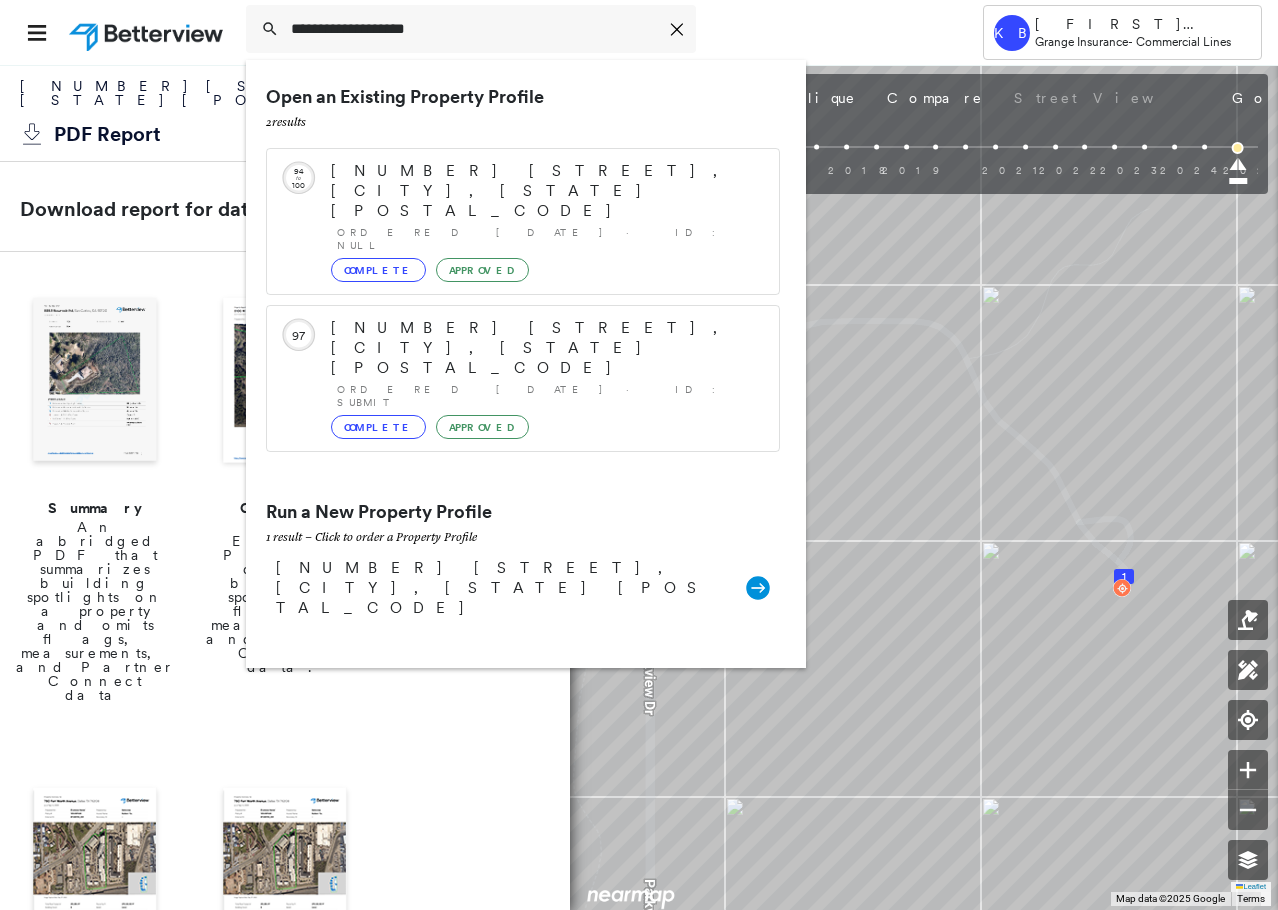 type on "**********" 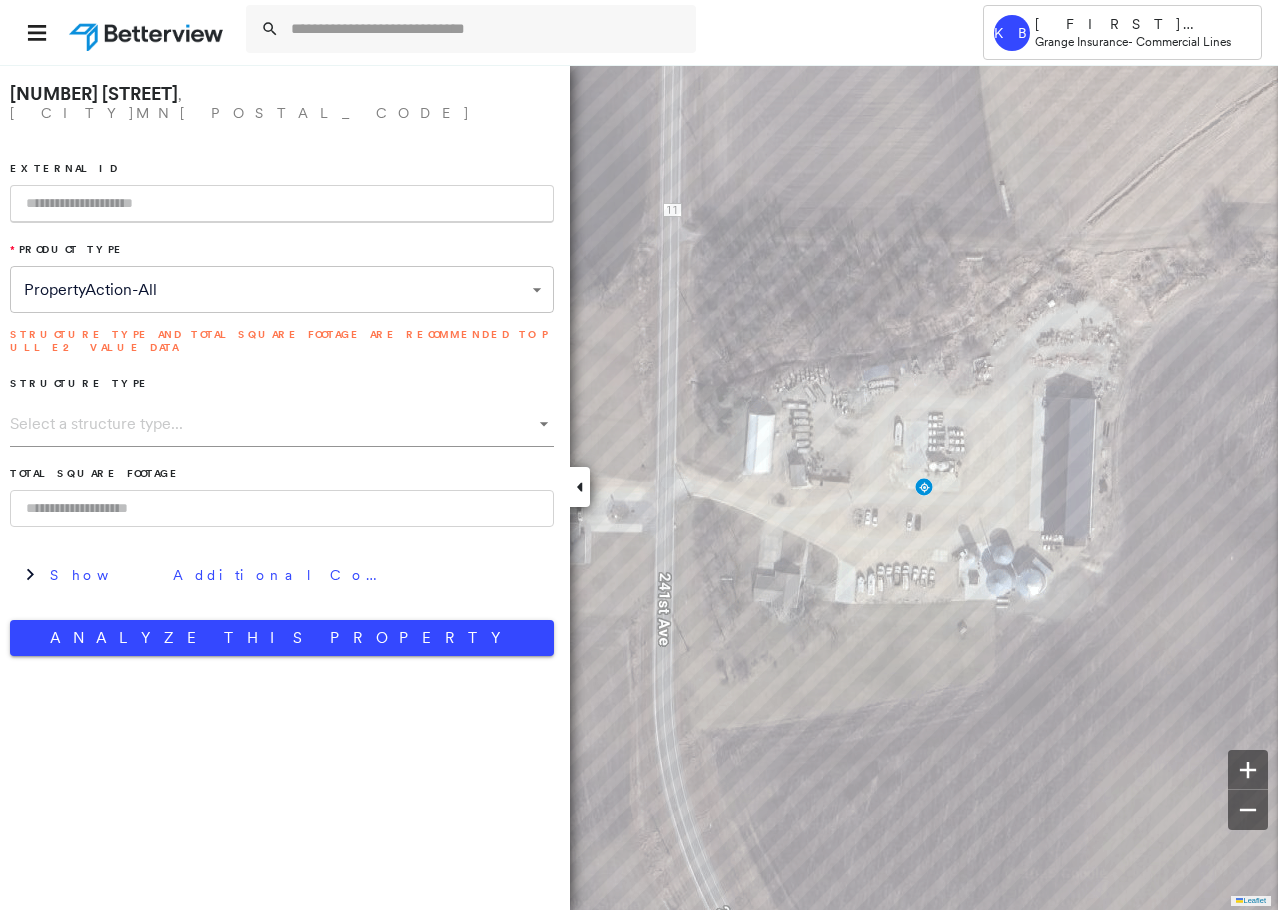 click on "Analyze This Property" at bounding box center [282, 638] 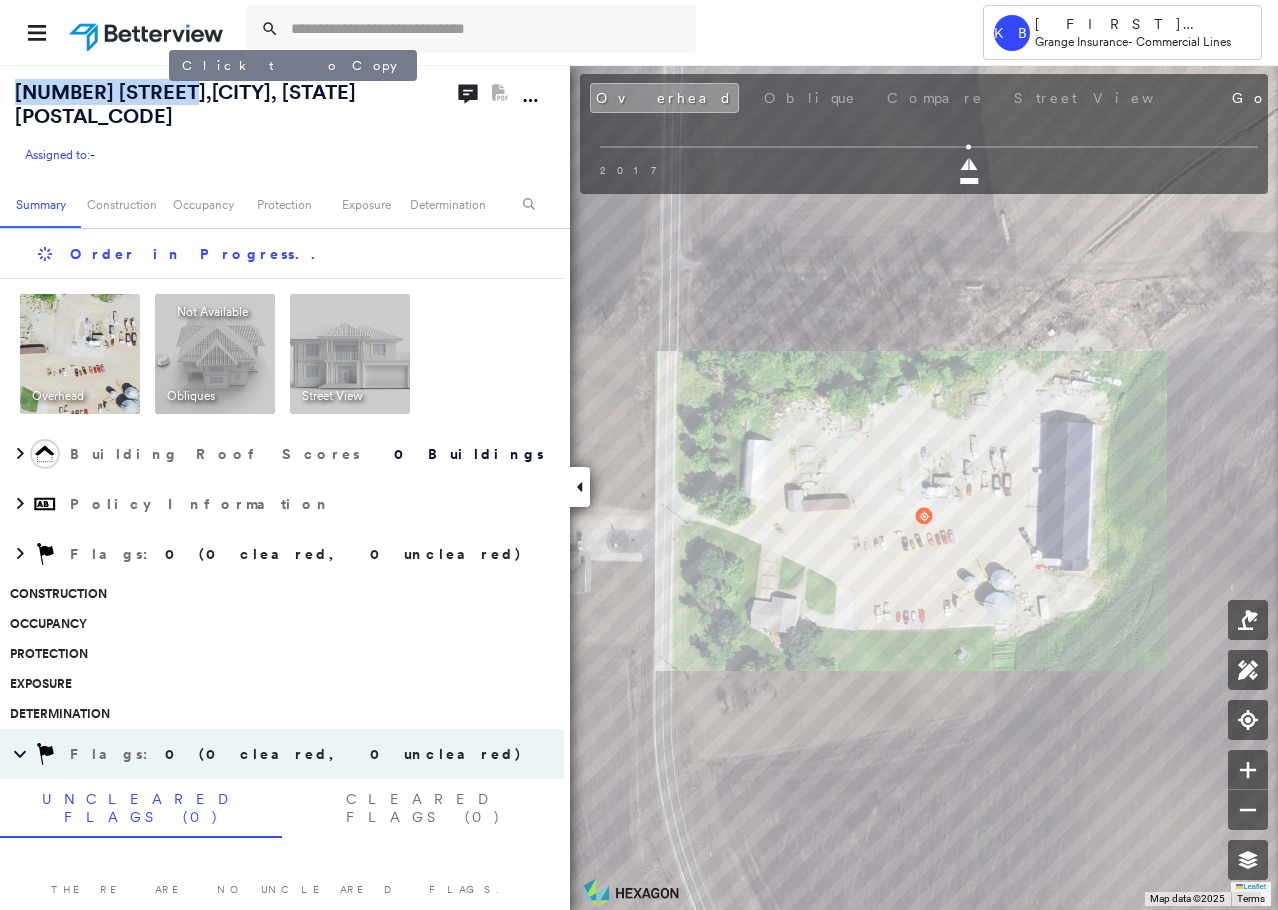 drag, startPoint x: 17, startPoint y: 90, endPoint x: 166, endPoint y: 98, distance: 149.21461 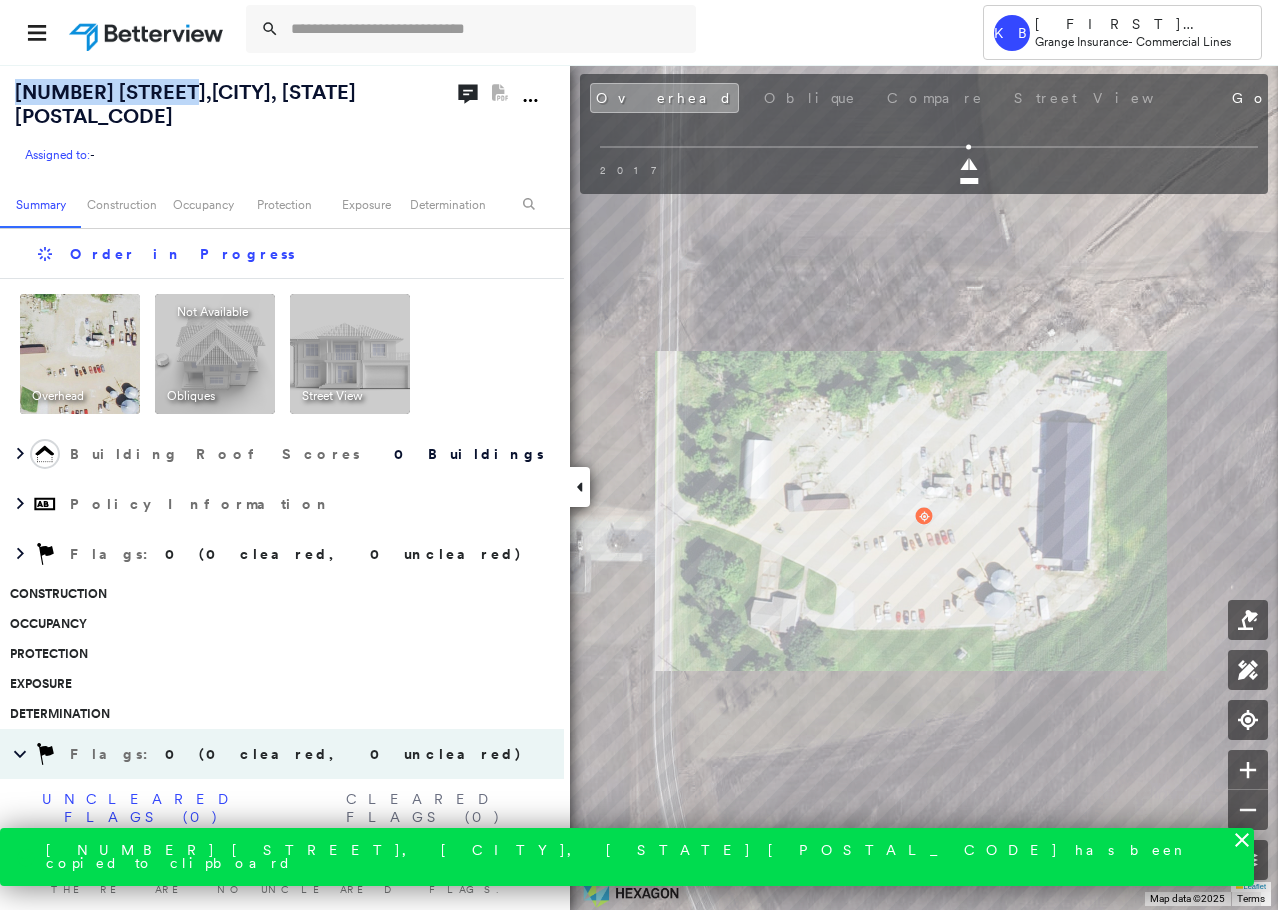 copy on "[NUMBER] [STREET]" 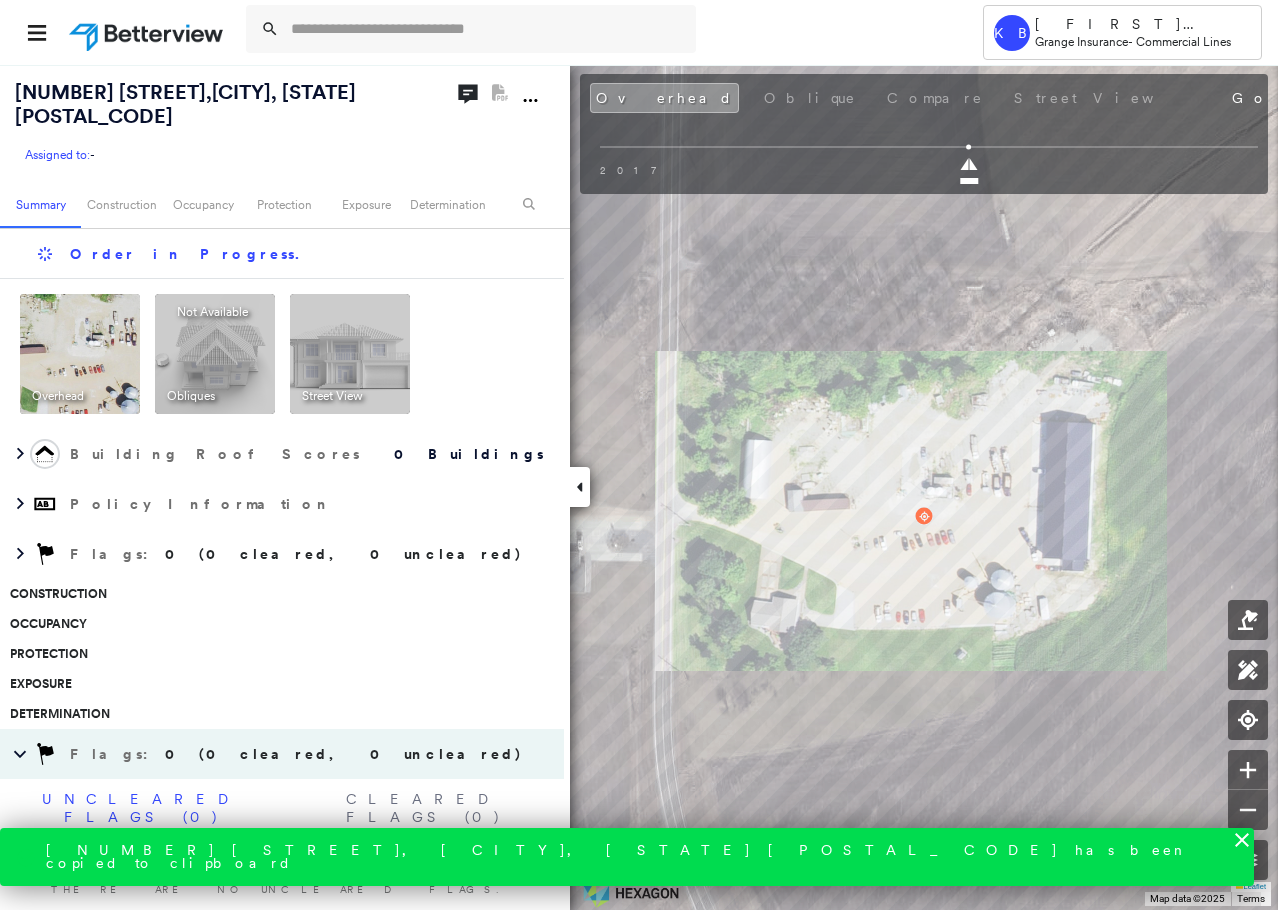 click on "[NUMBER] [STREET] ,  [CITY], [STATE] [POSTAL_CODE] Assigned to:  - Assigned to:  - Assigned to:  -" at bounding box center (231, 122) 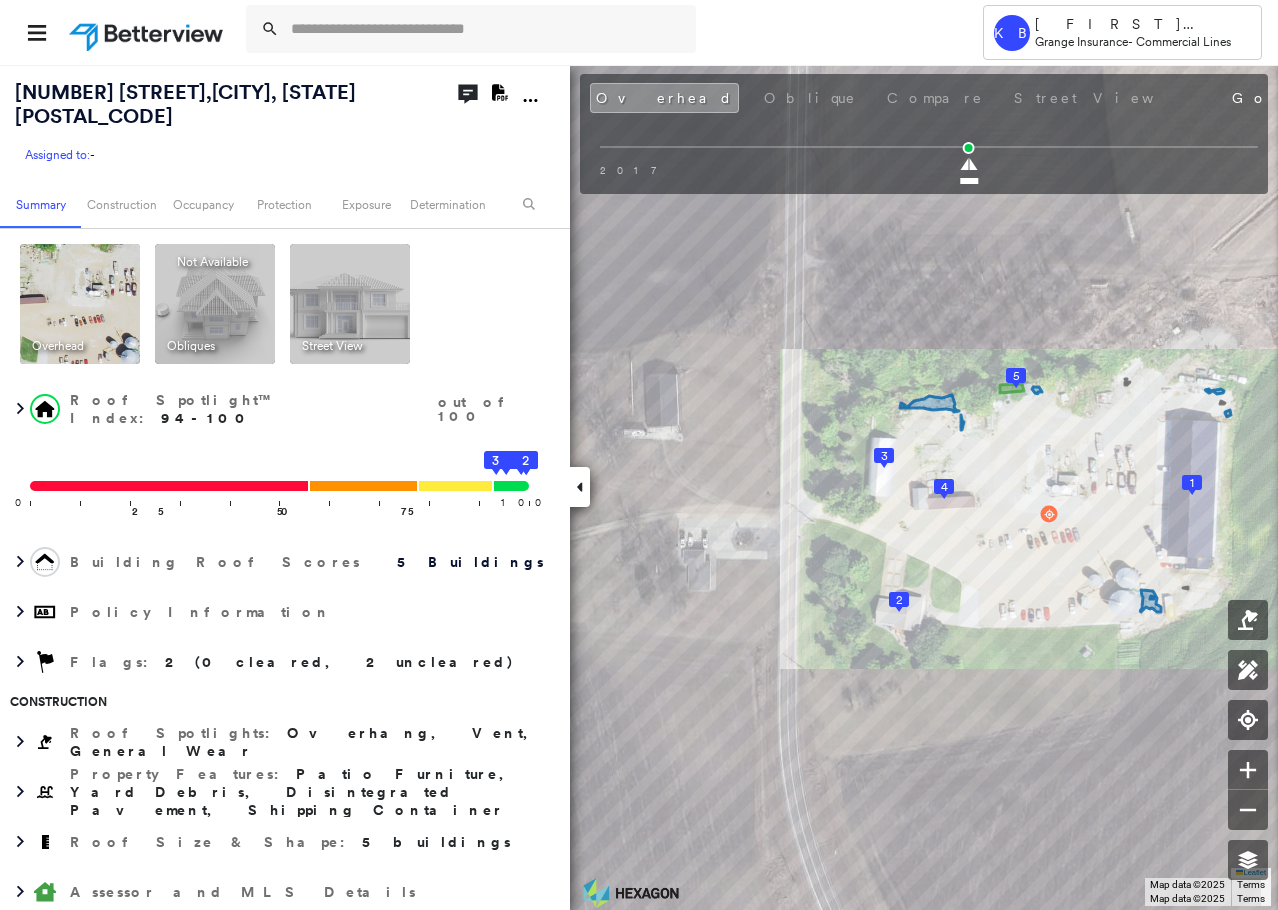 click 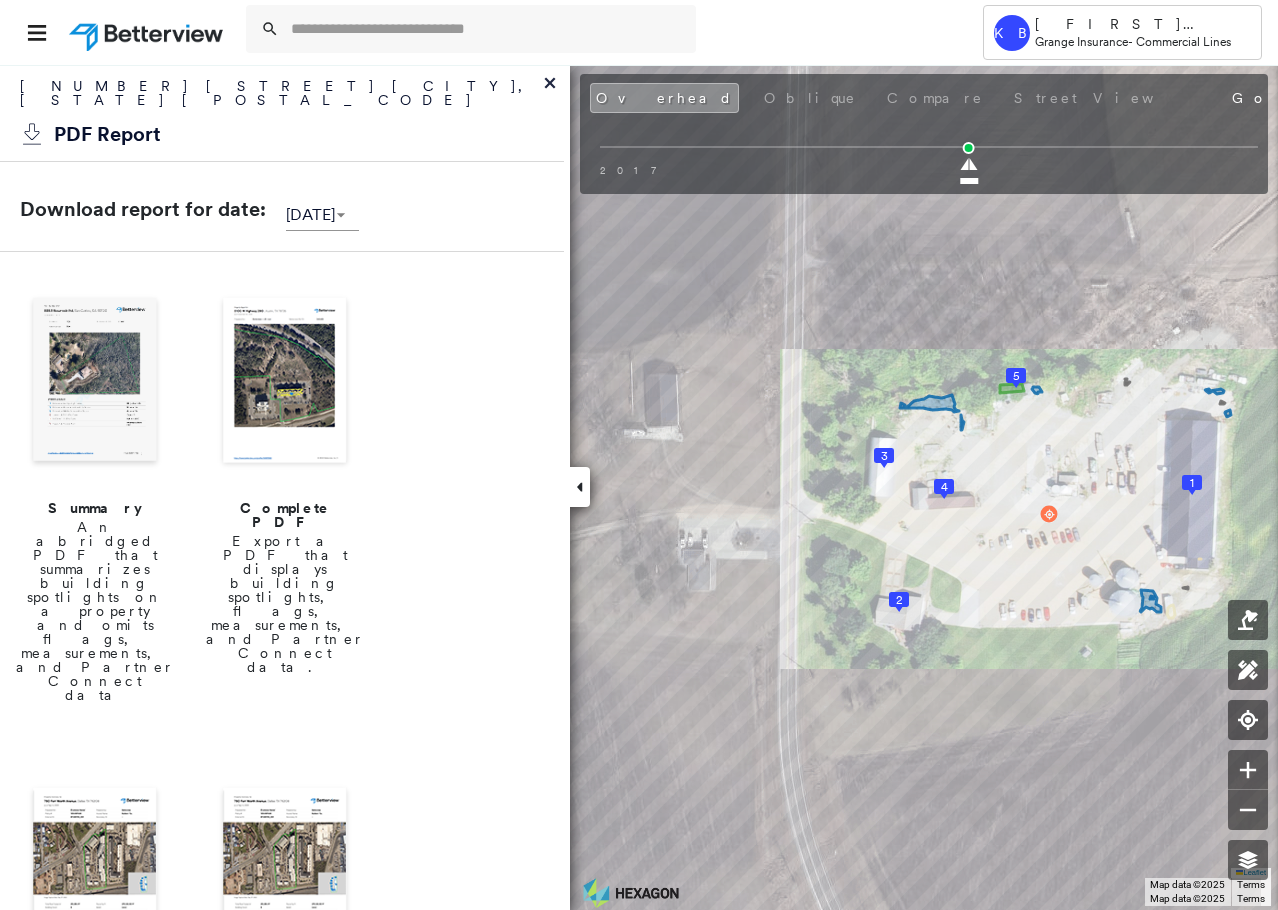 click at bounding box center (285, 382) 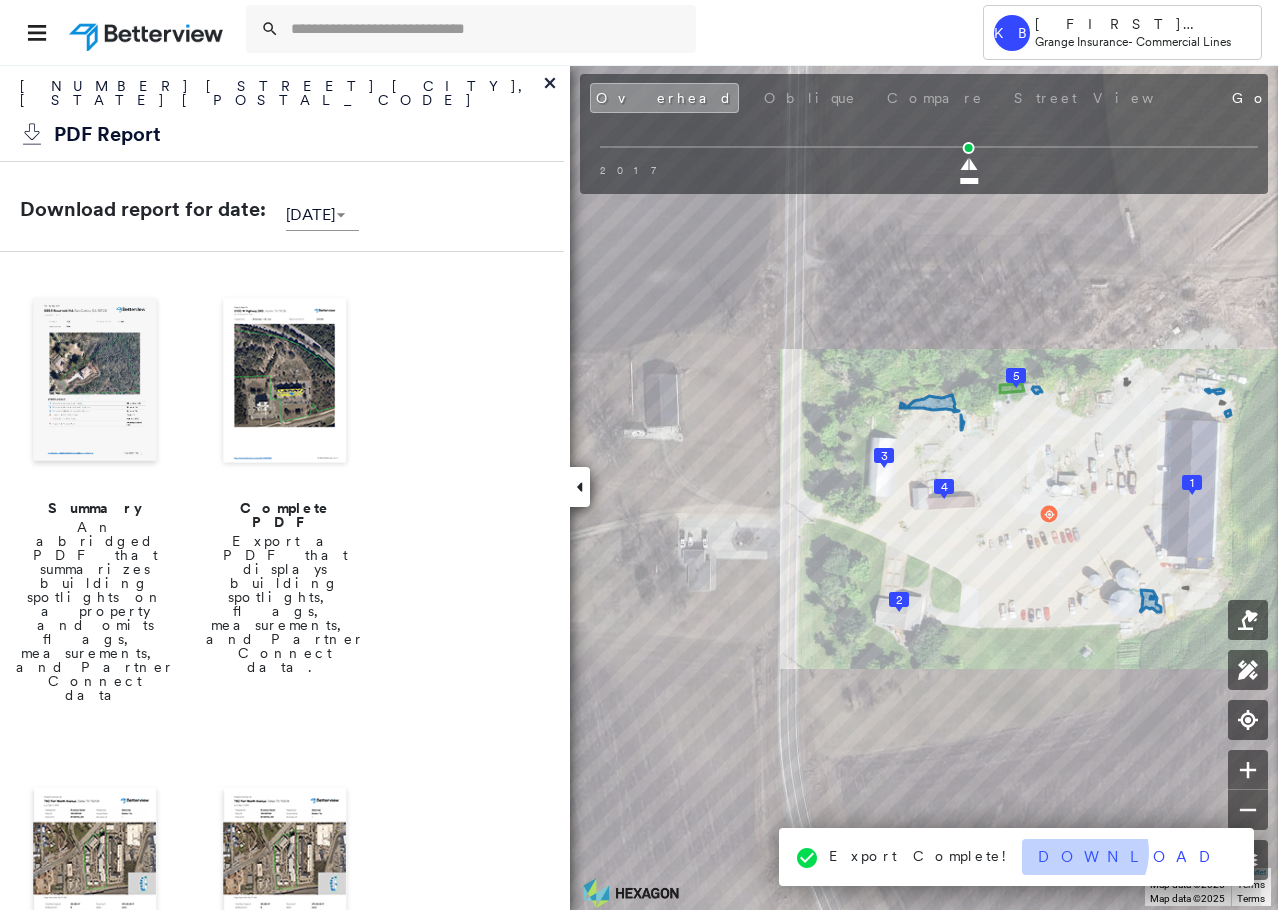 click on "Download" at bounding box center [1130, 857] 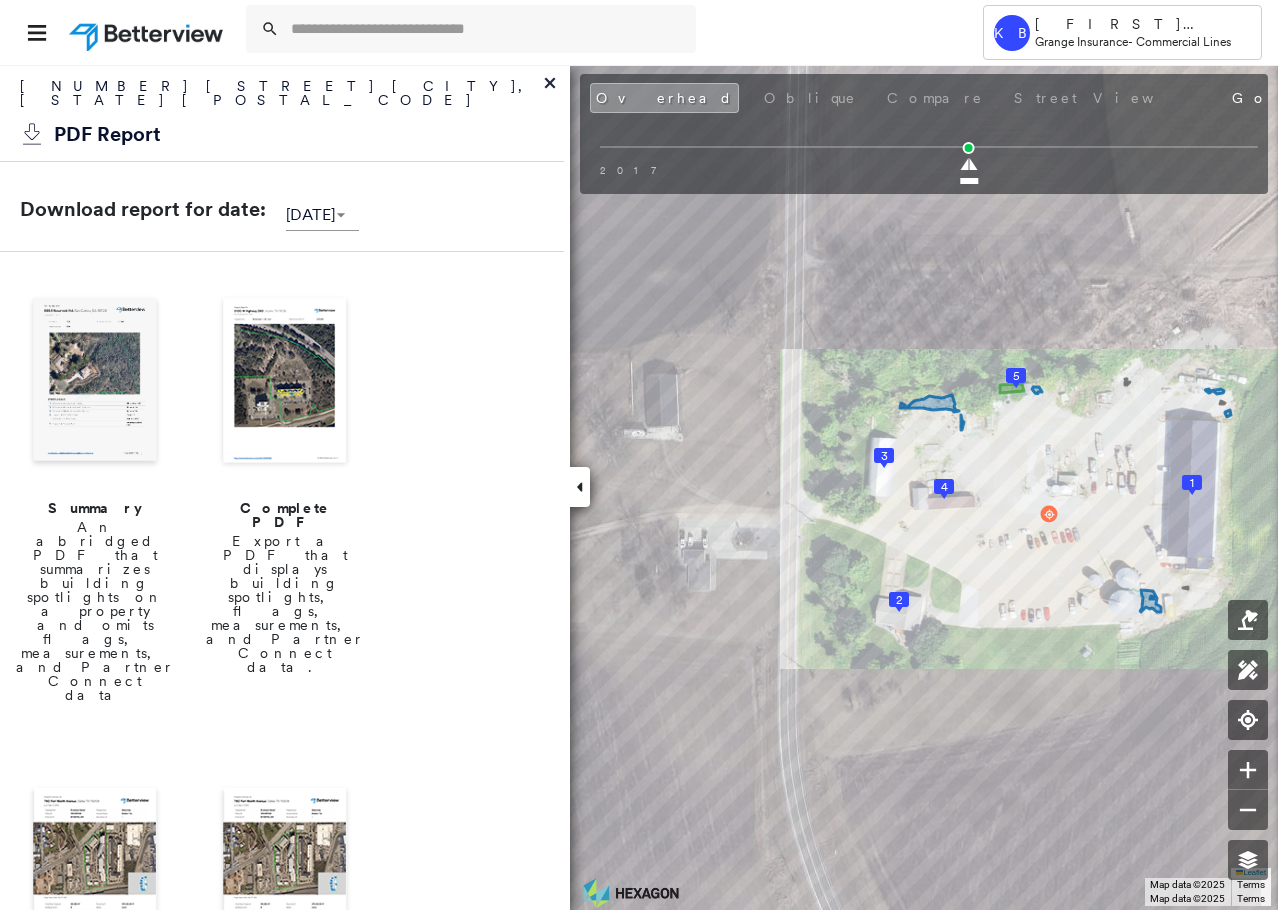 click at bounding box center [487, 29] 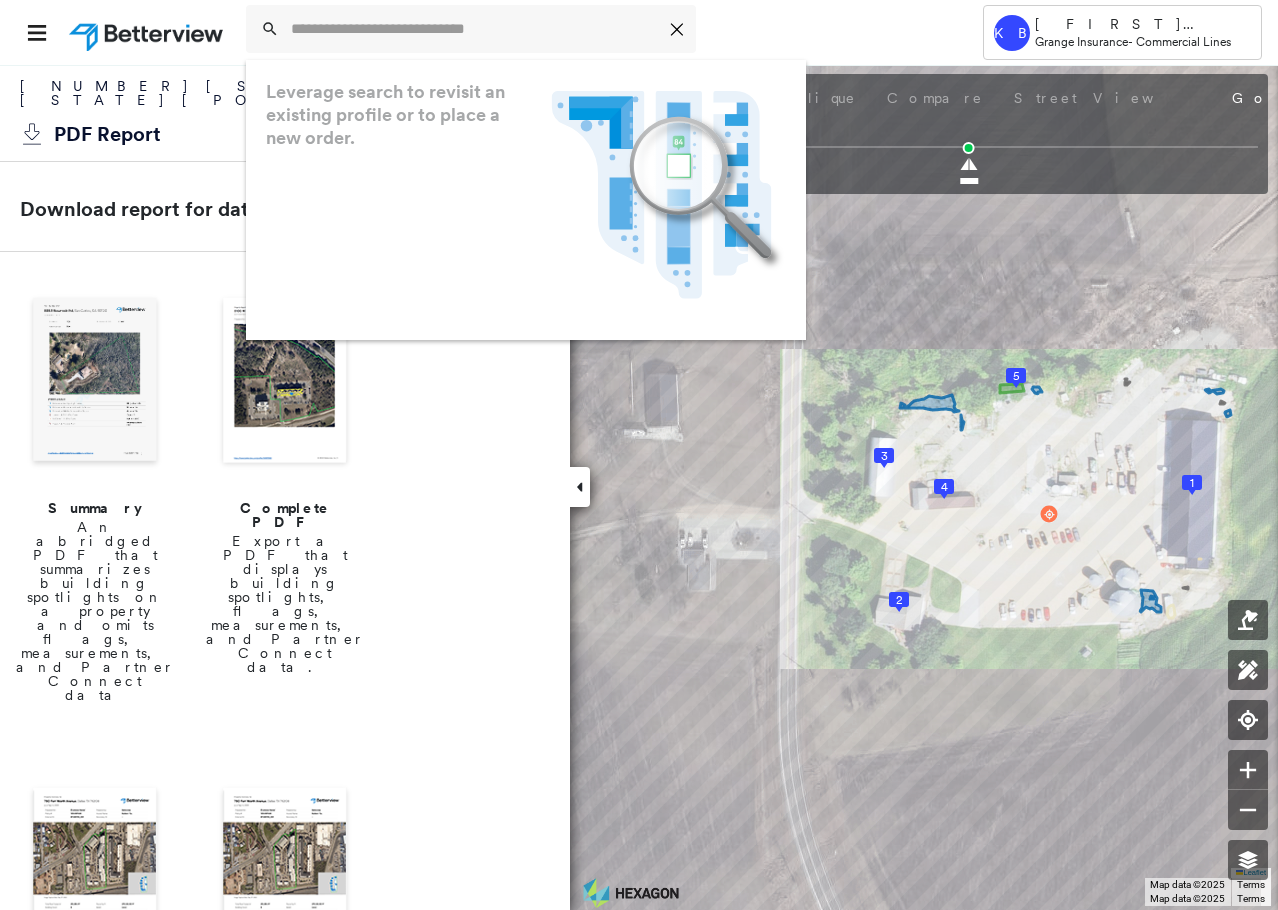 click at bounding box center [474, 29] 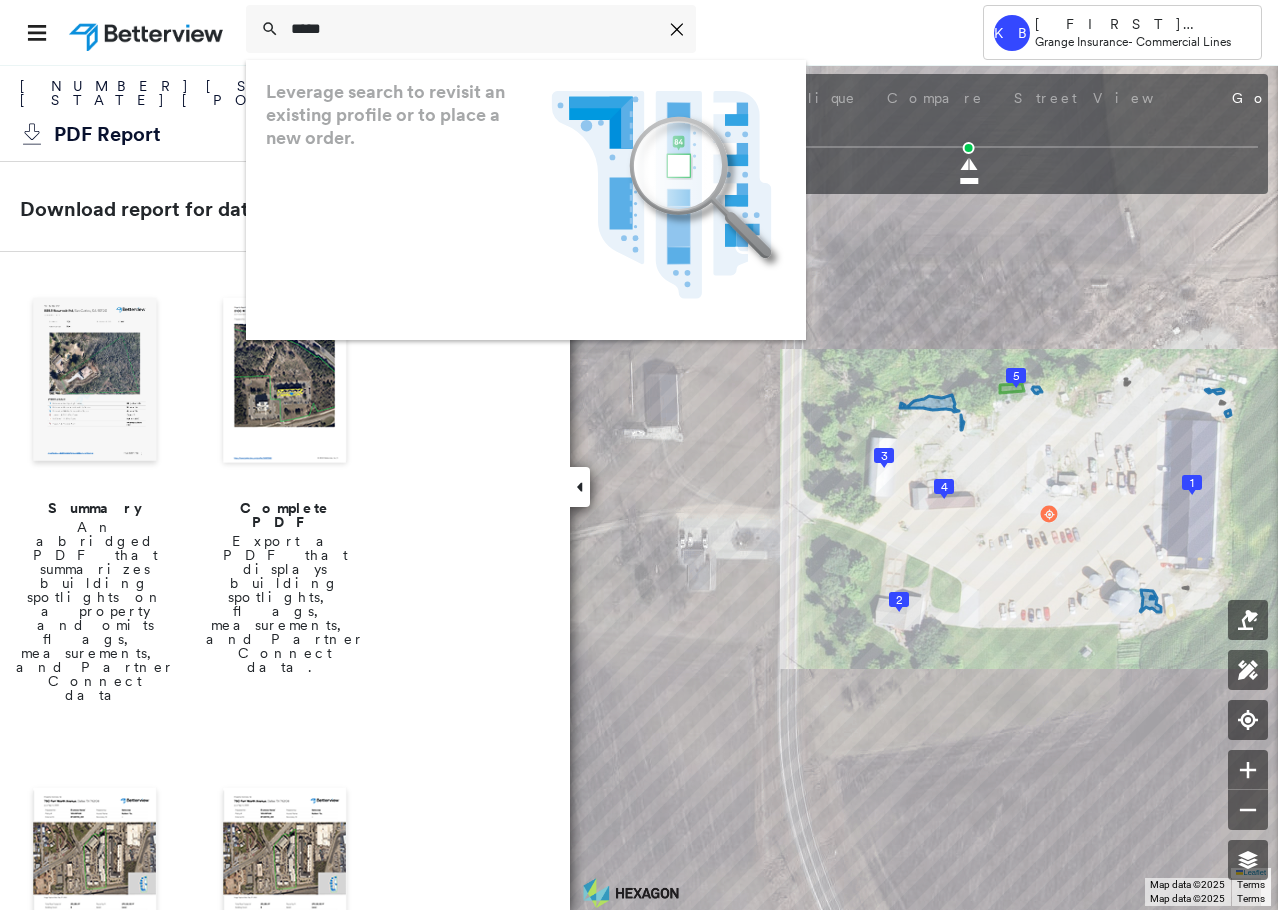 click on "*****" at bounding box center [474, 29] 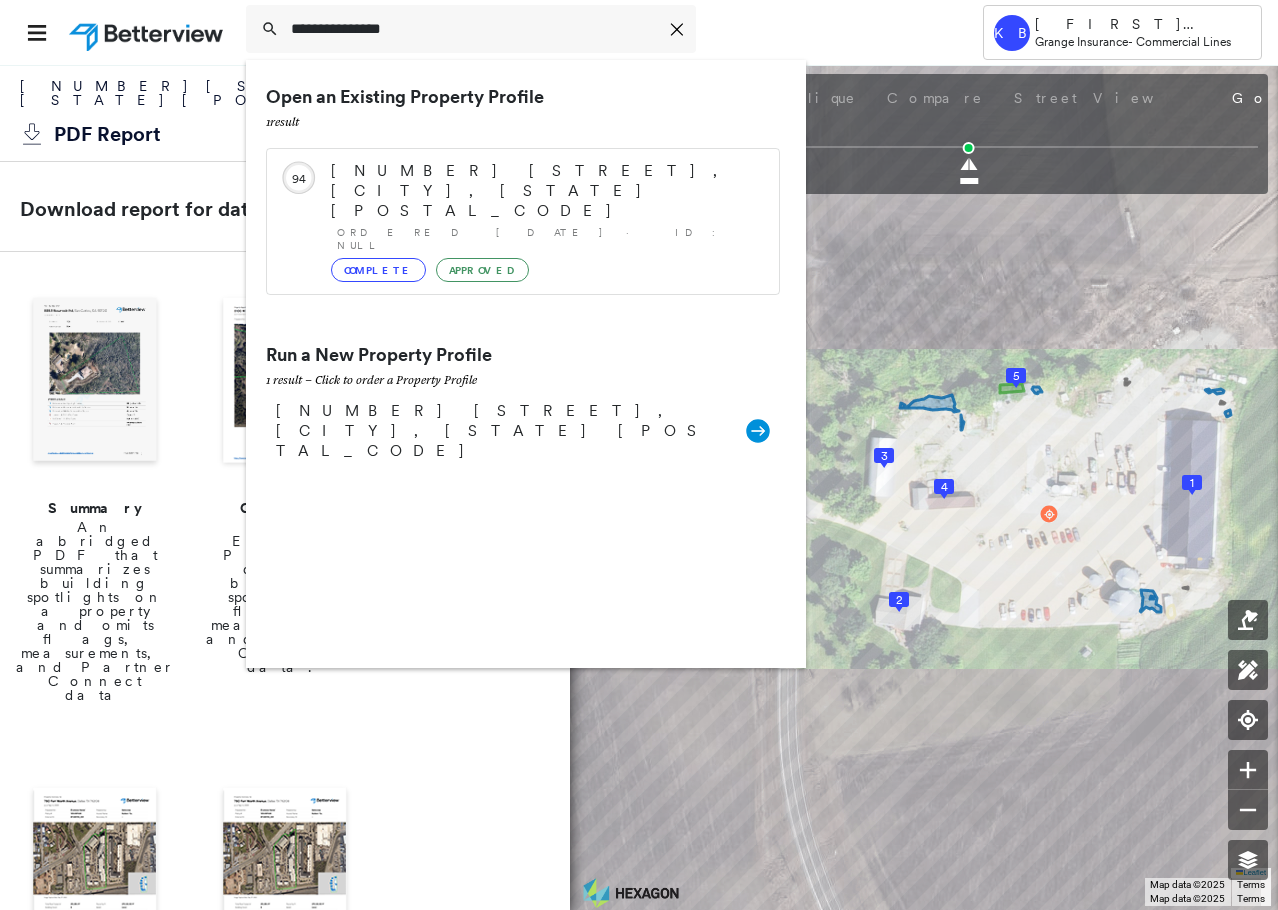 type on "**********" 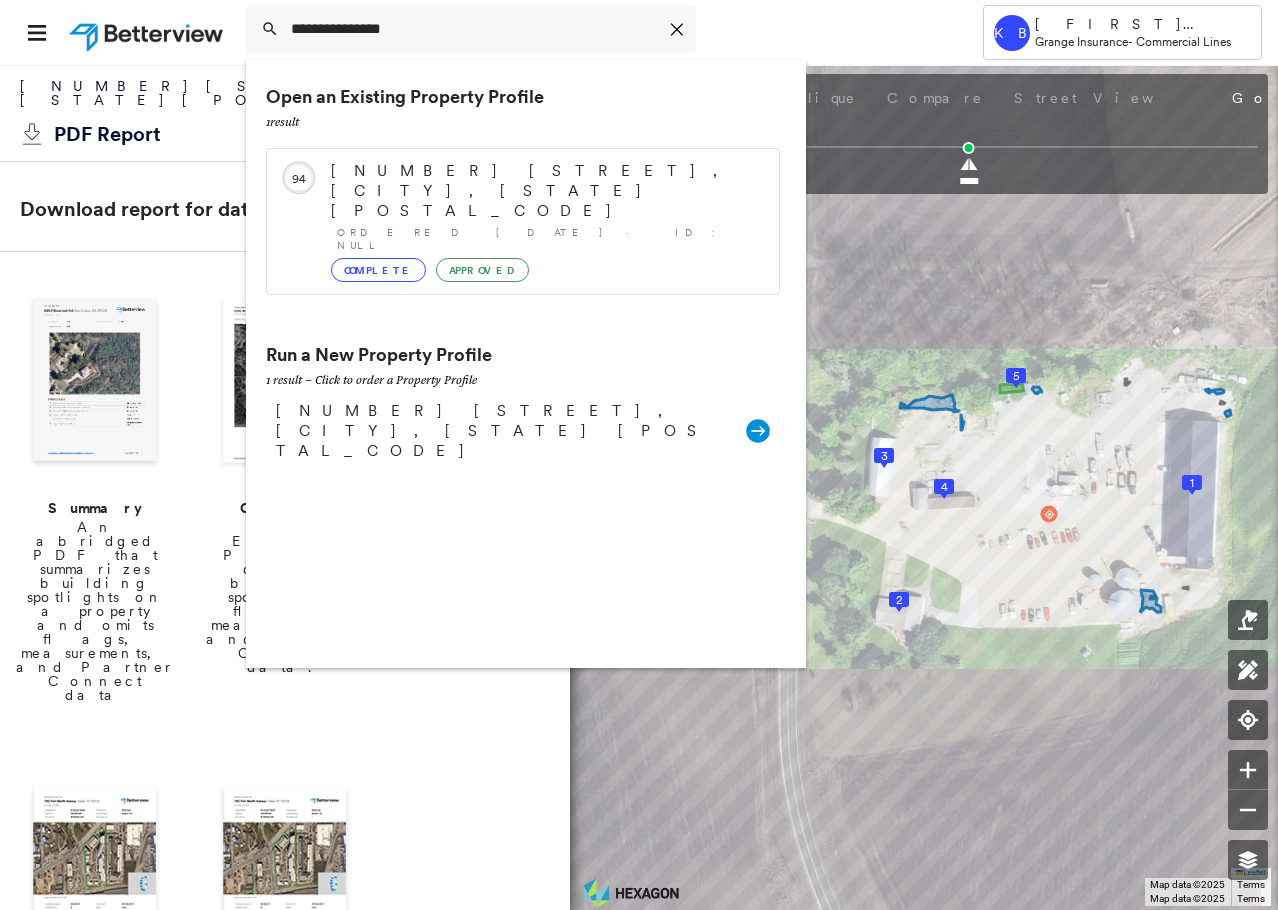 click on "[NUMBER] [STREET], [CITY], [STATE] [POSTAL_CODE] Group Created with Sketch." at bounding box center (523, 431) 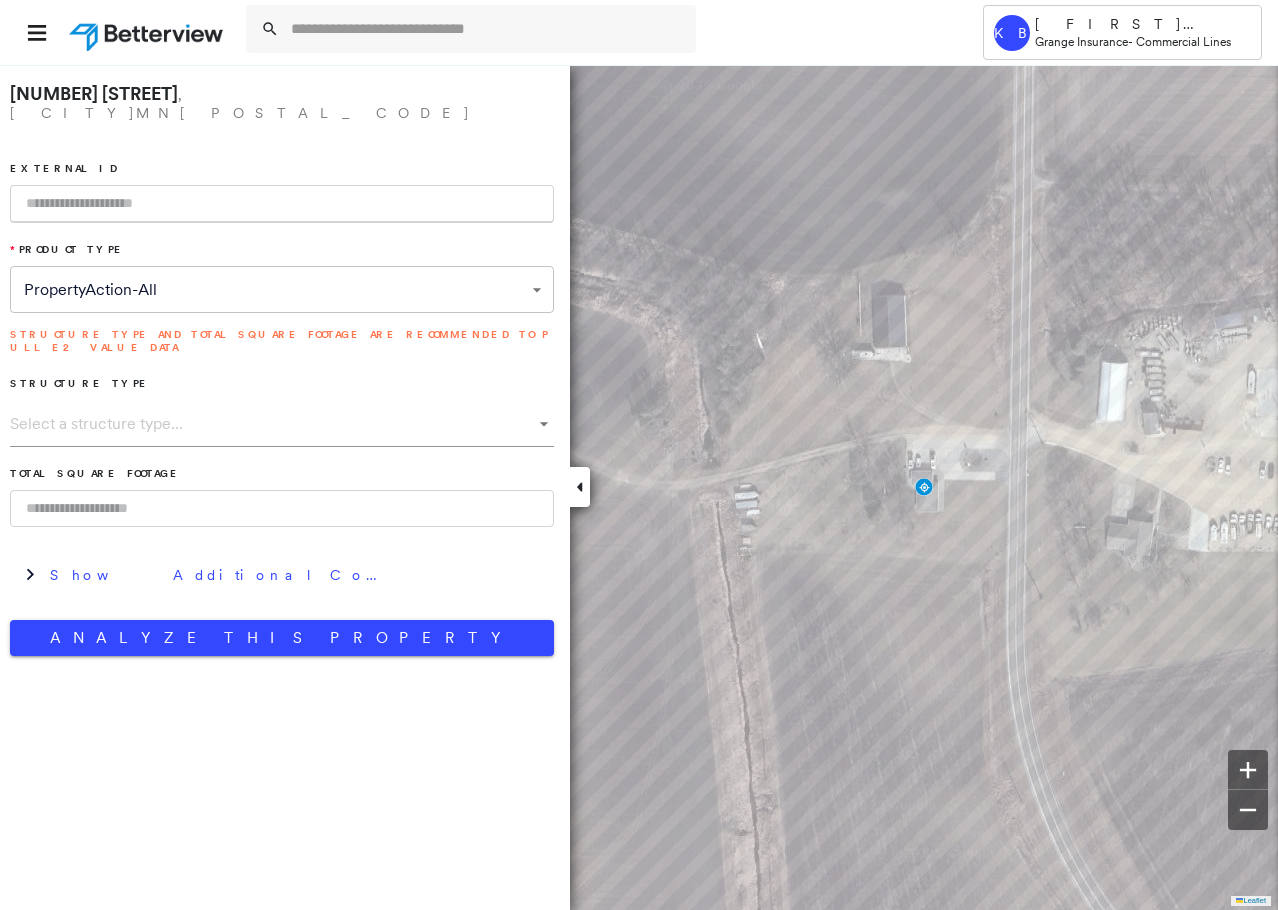 click on "Analyze This Property" at bounding box center (282, 638) 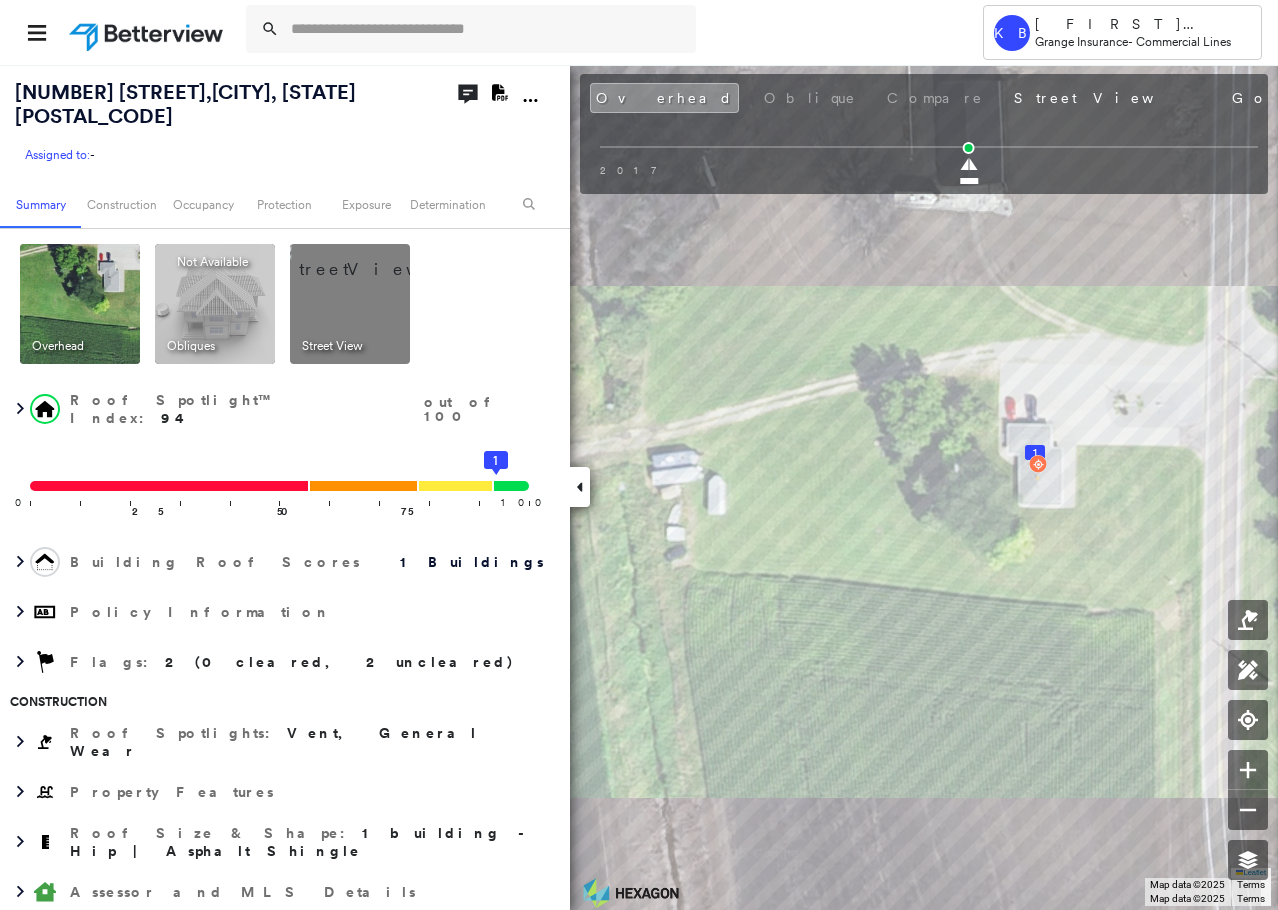drag, startPoint x: 499, startPoint y: 109, endPoint x: 502, endPoint y: 97, distance: 12.369317 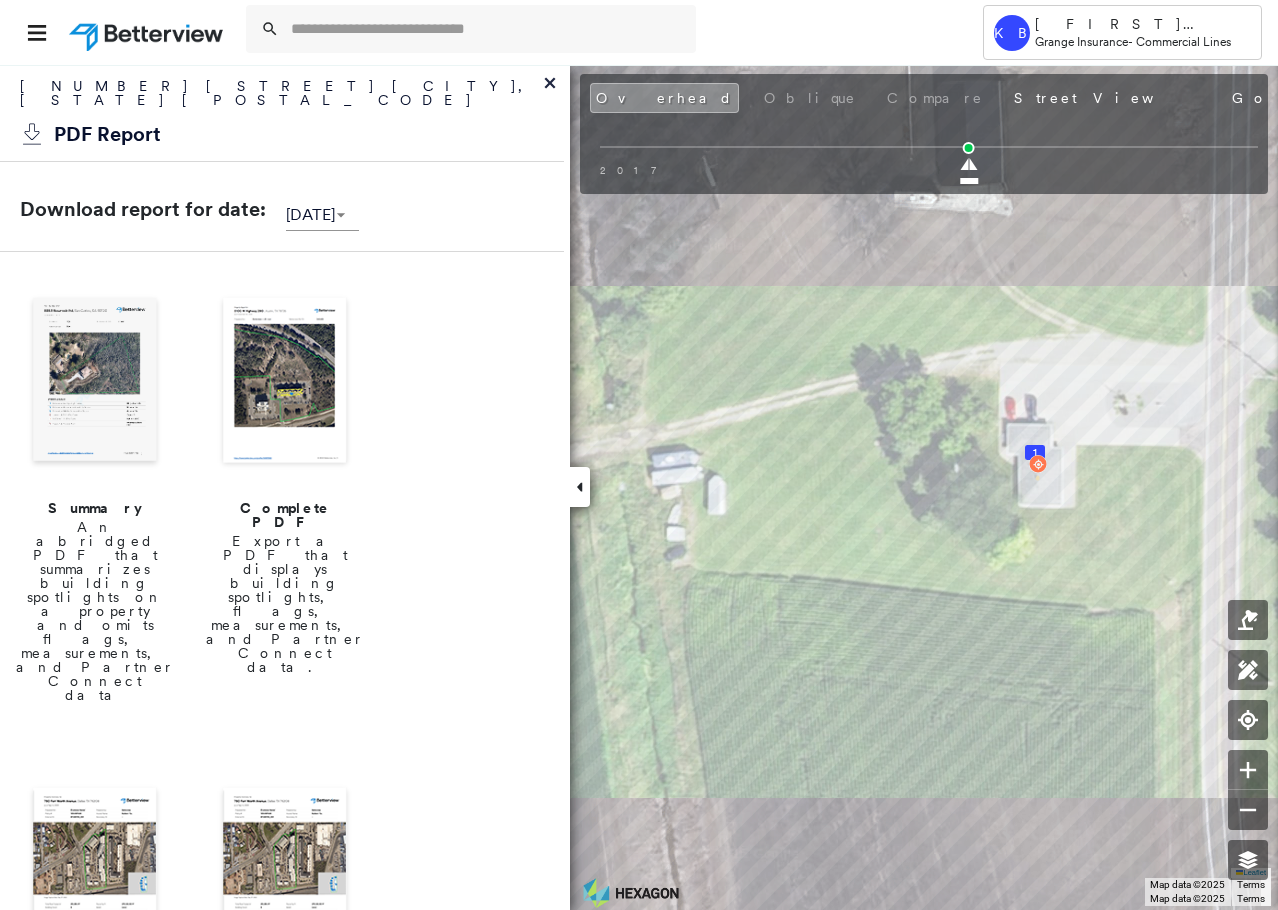 click at bounding box center [285, 382] 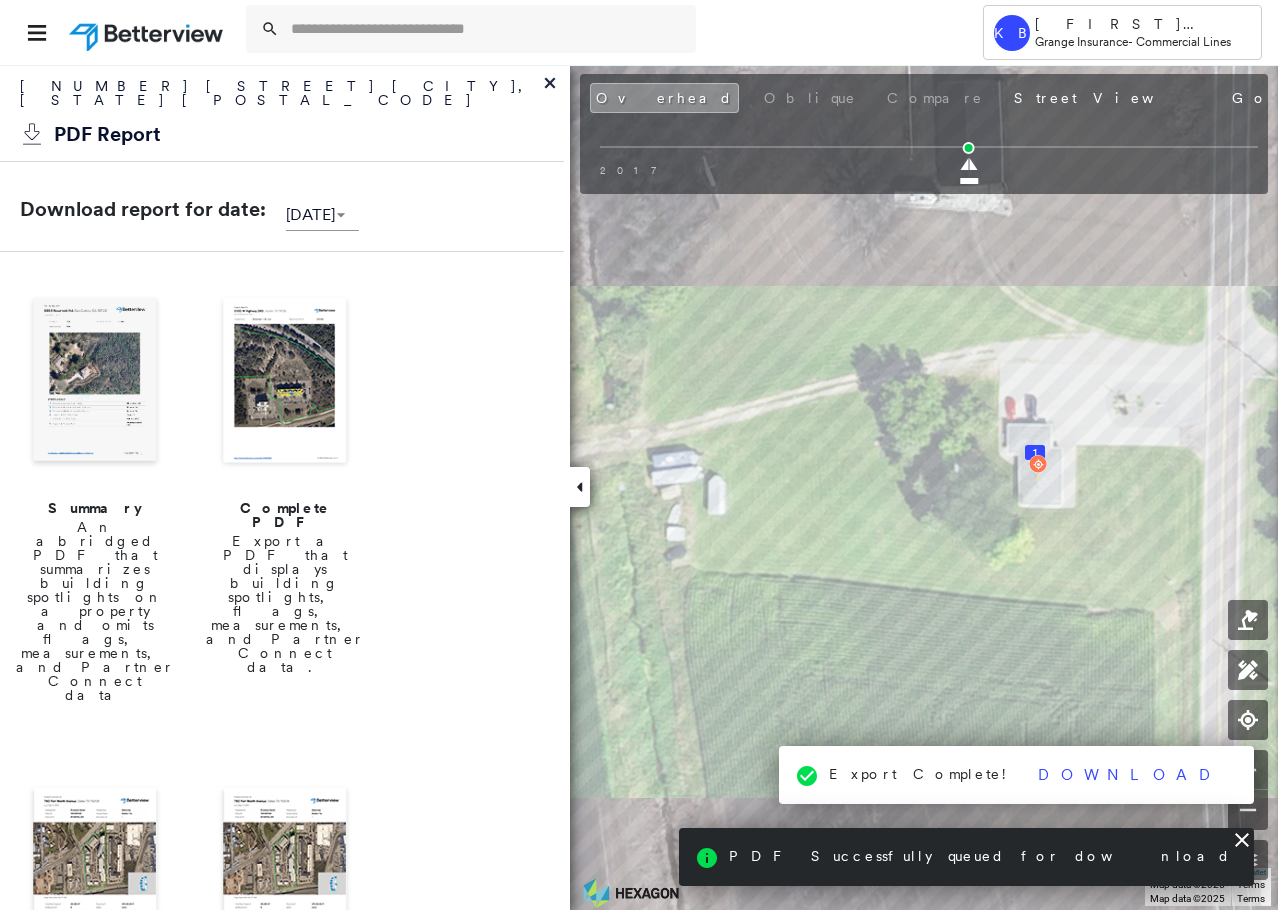 click on "Download" at bounding box center [1130, 775] 